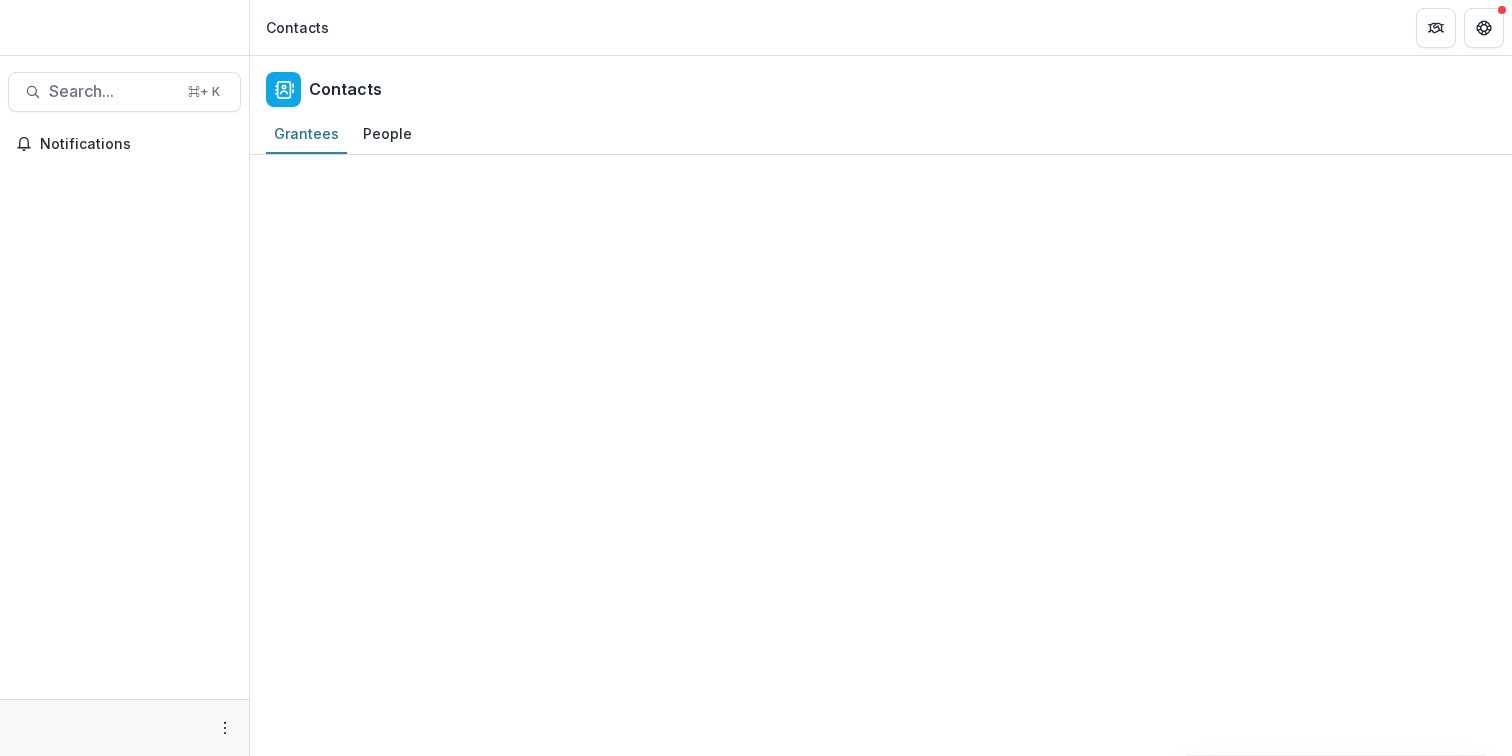 scroll, scrollTop: 0, scrollLeft: 0, axis: both 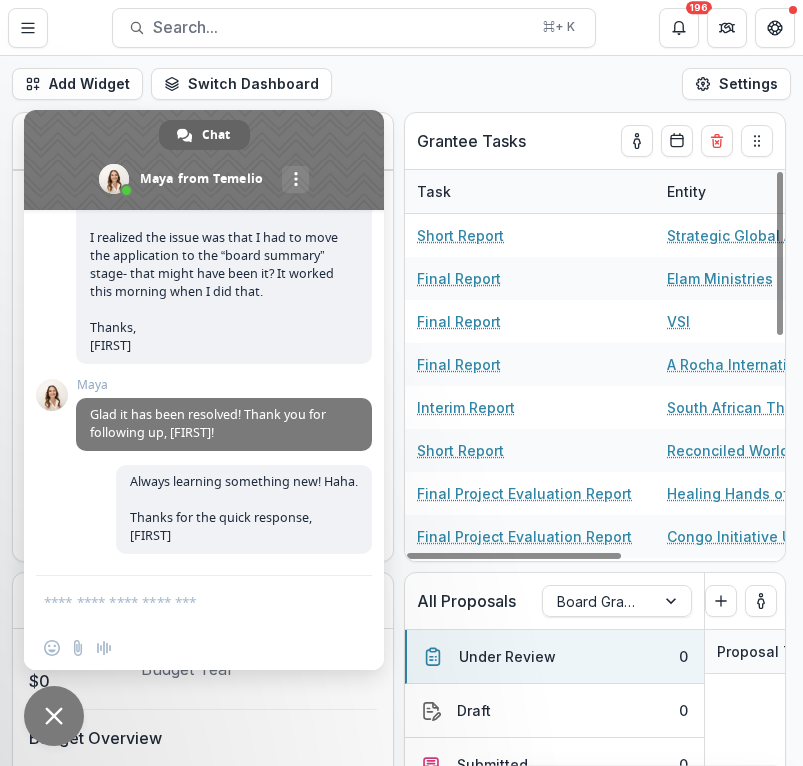 select on "******" 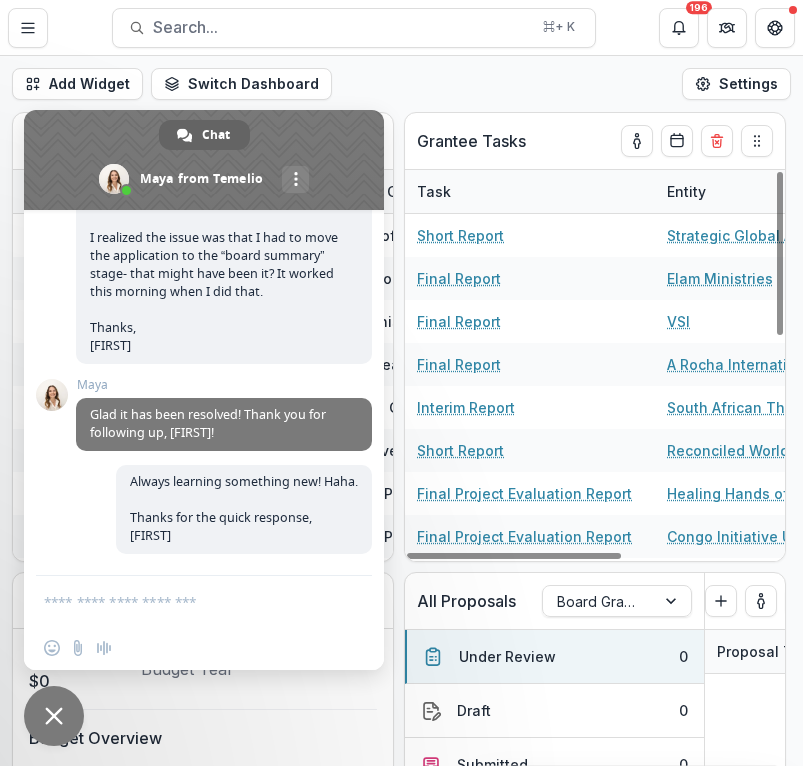 click at bounding box center [54, 716] 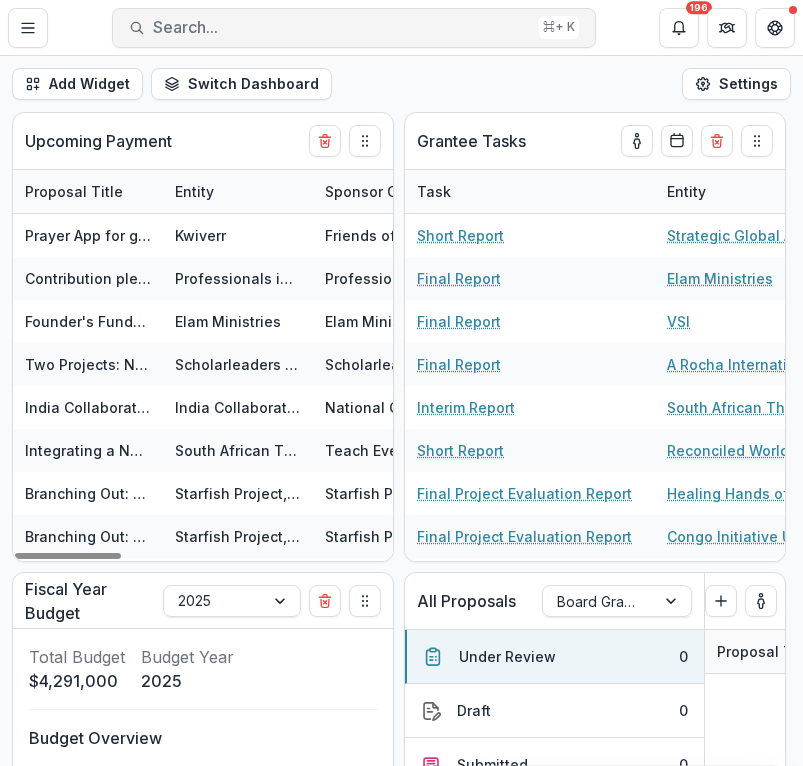 click on "Search... ⌘  + K" at bounding box center [354, 28] 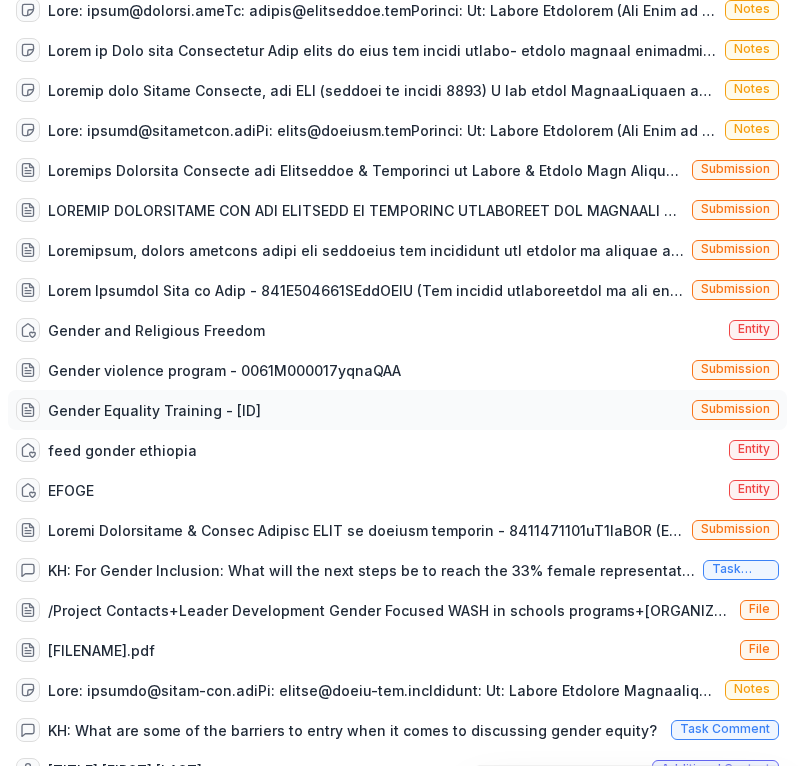 scroll, scrollTop: 199, scrollLeft: 0, axis: vertical 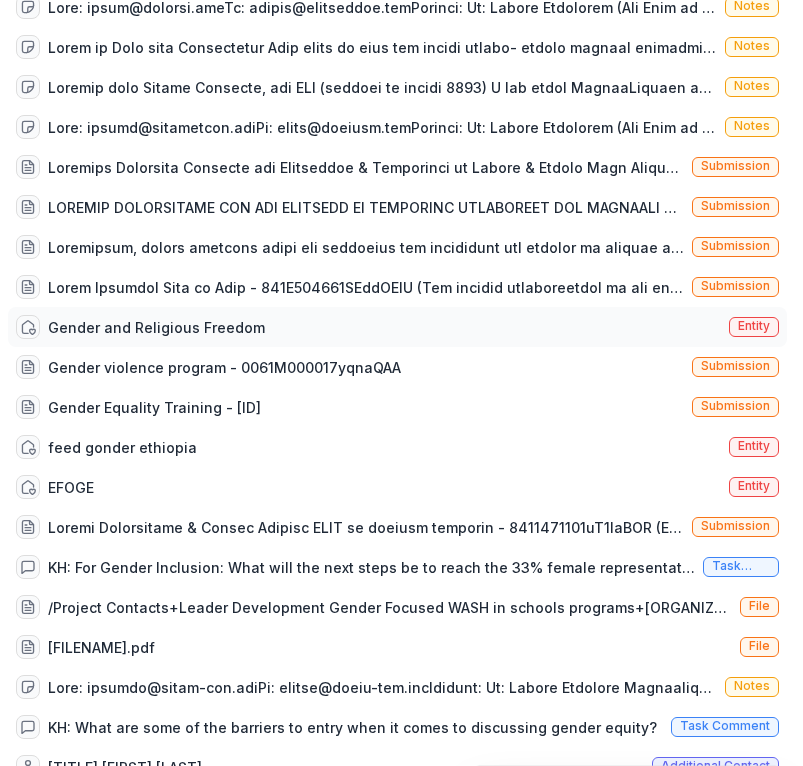type on "**********" 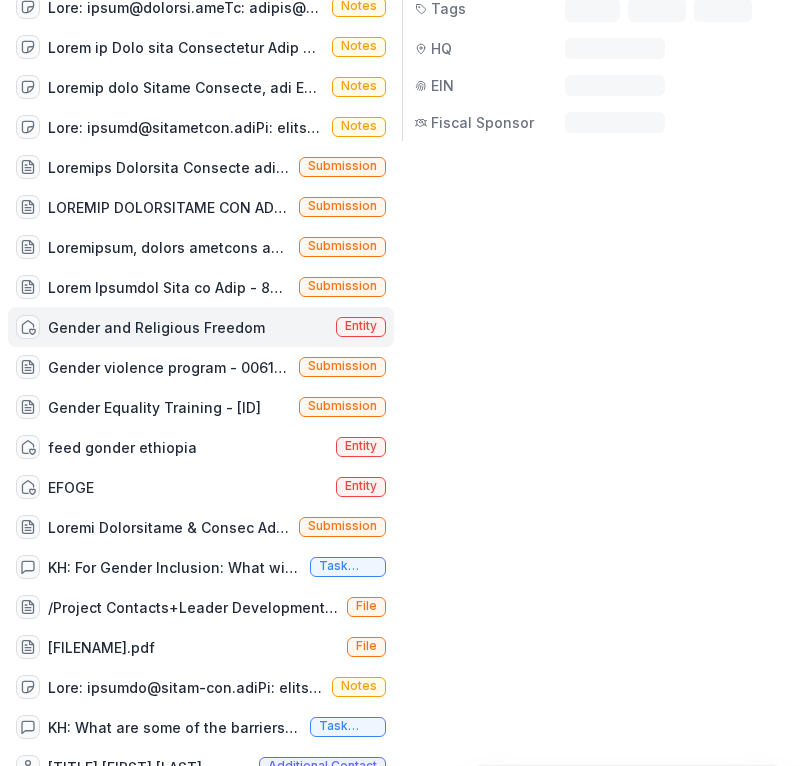 click on "Gender and Religious Freedom Entity" at bounding box center (201, 327) 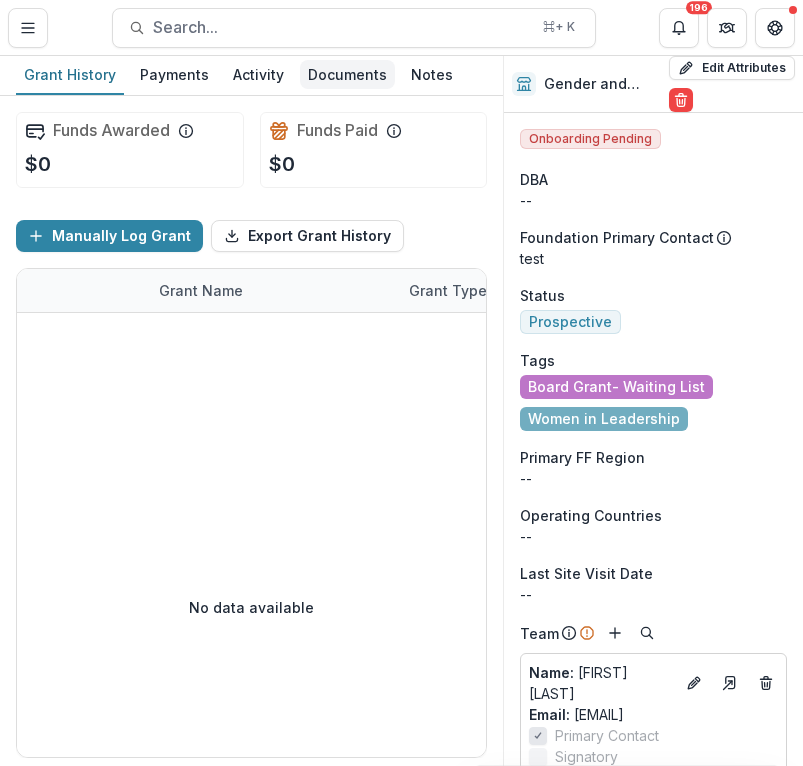 click on "Documents" at bounding box center [347, 74] 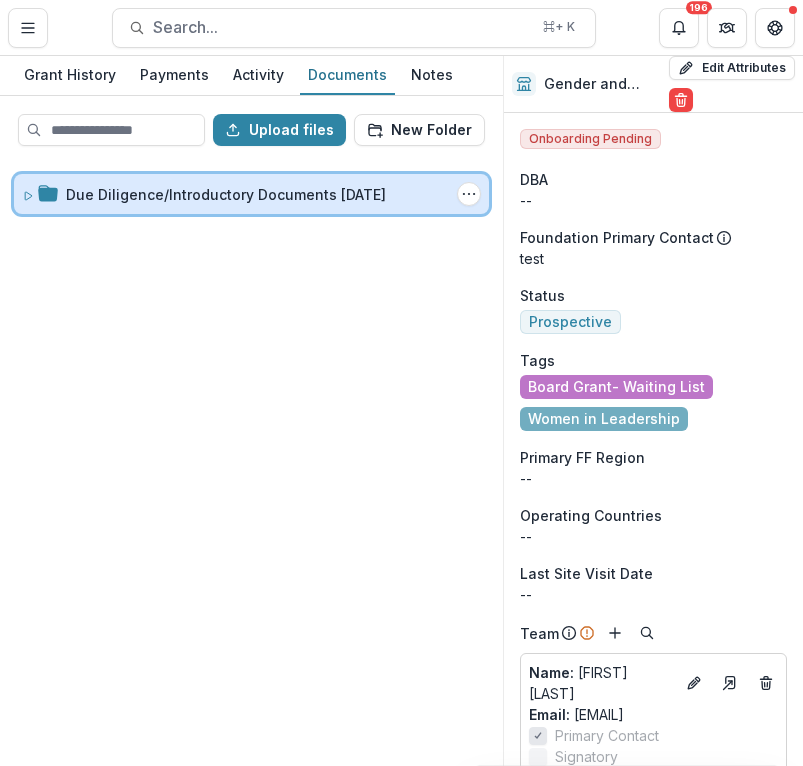 click at bounding box center [28, 194] 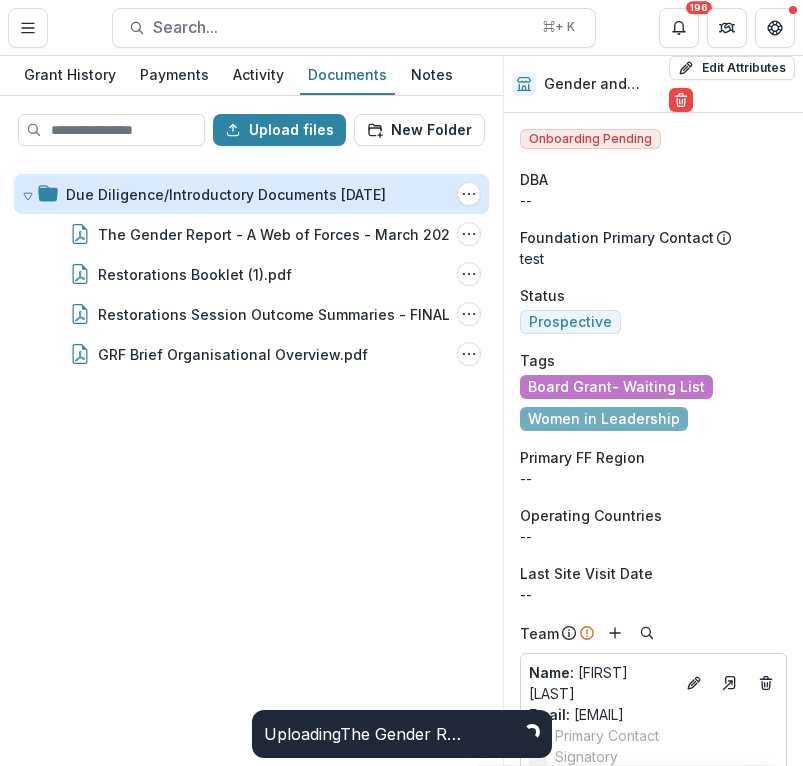 click on "Due Diligence/Introductory Documents [DATE] Folder Options Rename Add Subfolder Delete The Gender Report - A Web of Forces - [DATE].pdf File Options Download Rename Delete Restorations Booklet (1).pdf File Options Download Rename Delete Restorations Session Outcome Summaries - FINAL - integrated - [DATE] (2).pdf File Options Download Rename Delete GRF Brief Organisational Overview.pdf File Options Download Rename Delete" at bounding box center [251, 463] 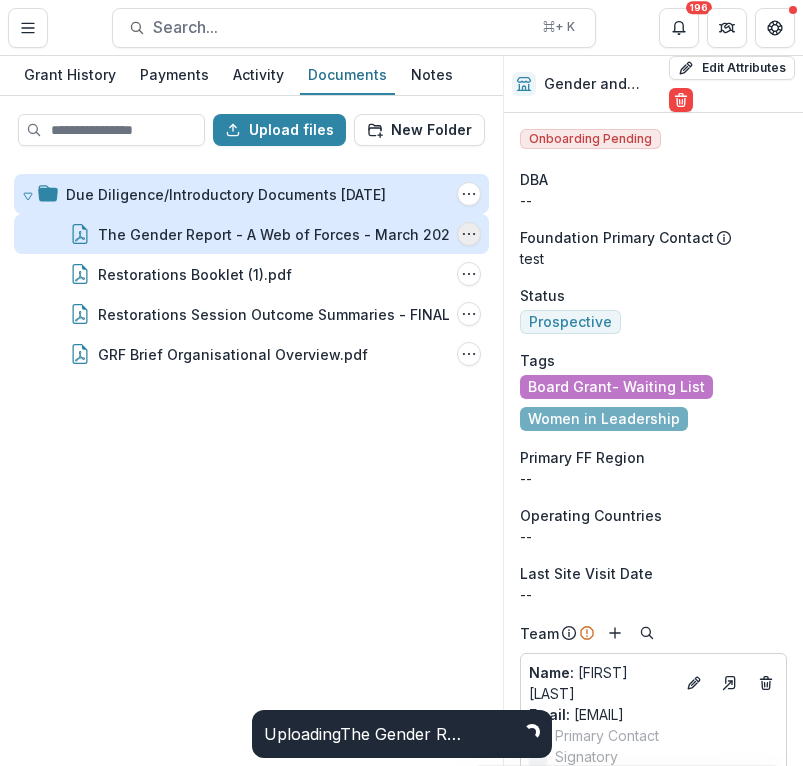 click 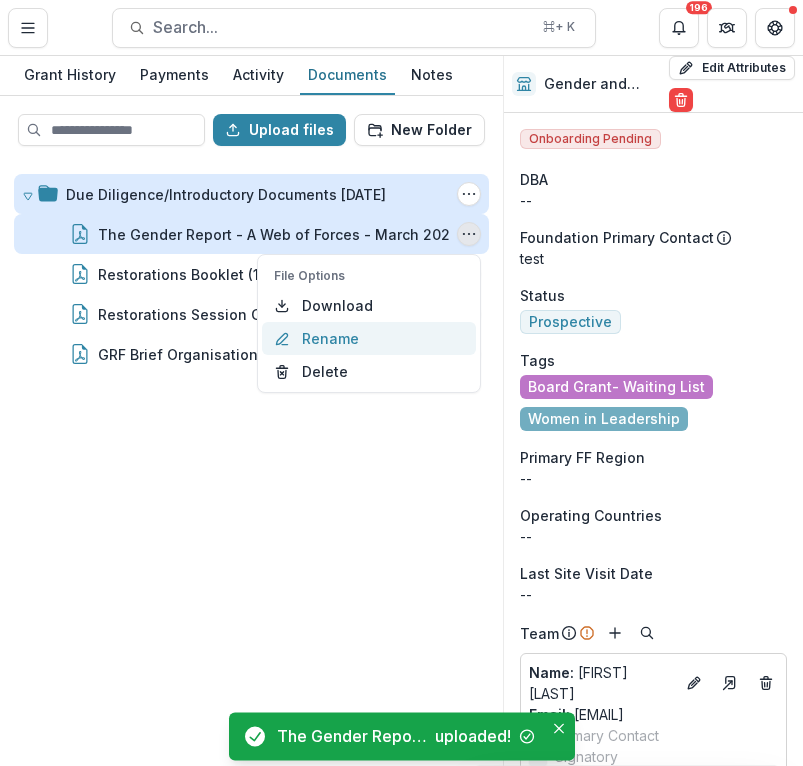 click on "Rename" at bounding box center [369, 338] 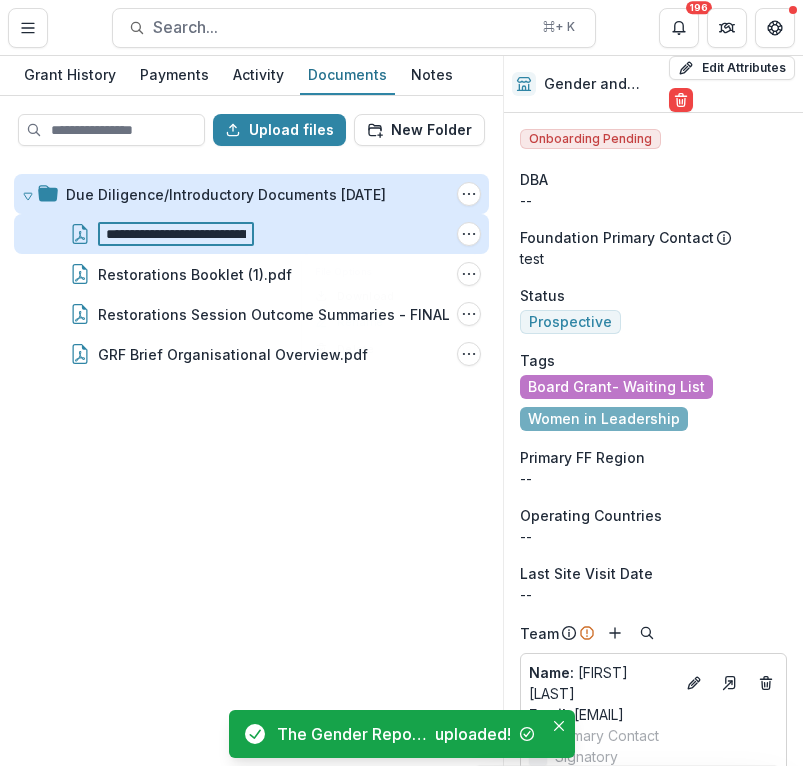 scroll, scrollTop: 0, scrollLeft: 181, axis: horizontal 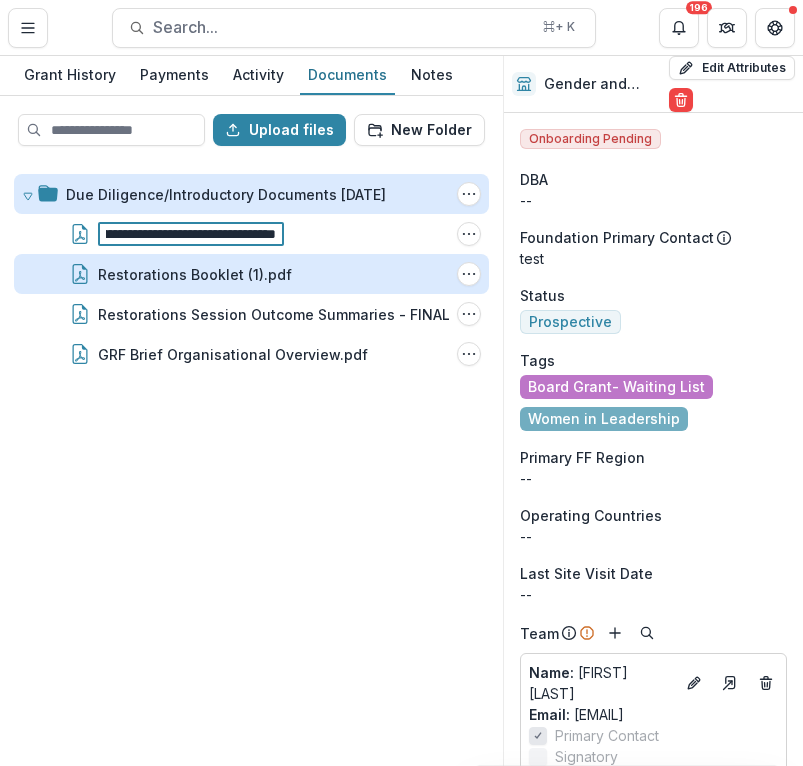 type on "**********" 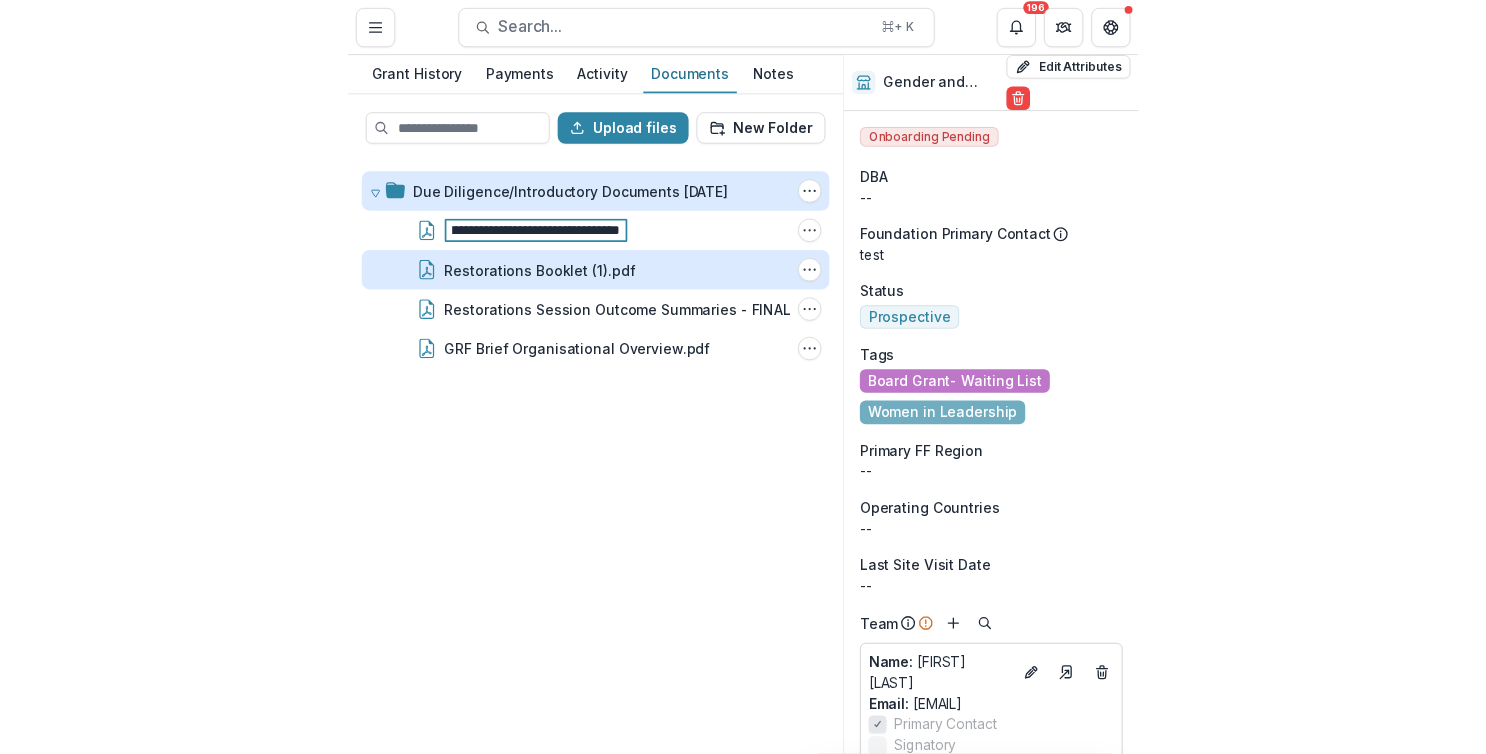 scroll, scrollTop: 0, scrollLeft: 316, axis: horizontal 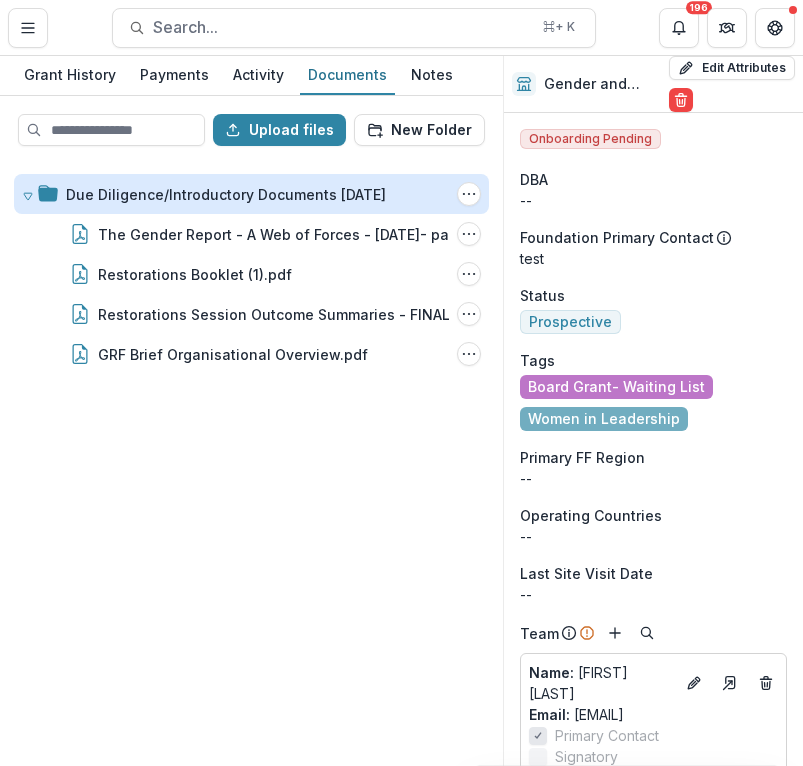 click on "Due Diligence/Introductory Documents [DATE] Folder Options Rename Add Subfolder Delete The Gender Report - A Web of Forces - [DATE]- password freedom.pdf File Options Download Rename Delete Restorations Booklet (1).pdf File Options Download Rename Delete Restorations Session Outcome Summaries - FINAL - integrated - [DATE] (2).pdf File Options Download Rename Delete GRF Brief Organisational Overview.pdf File Options Download Rename Delete" at bounding box center (251, 463) 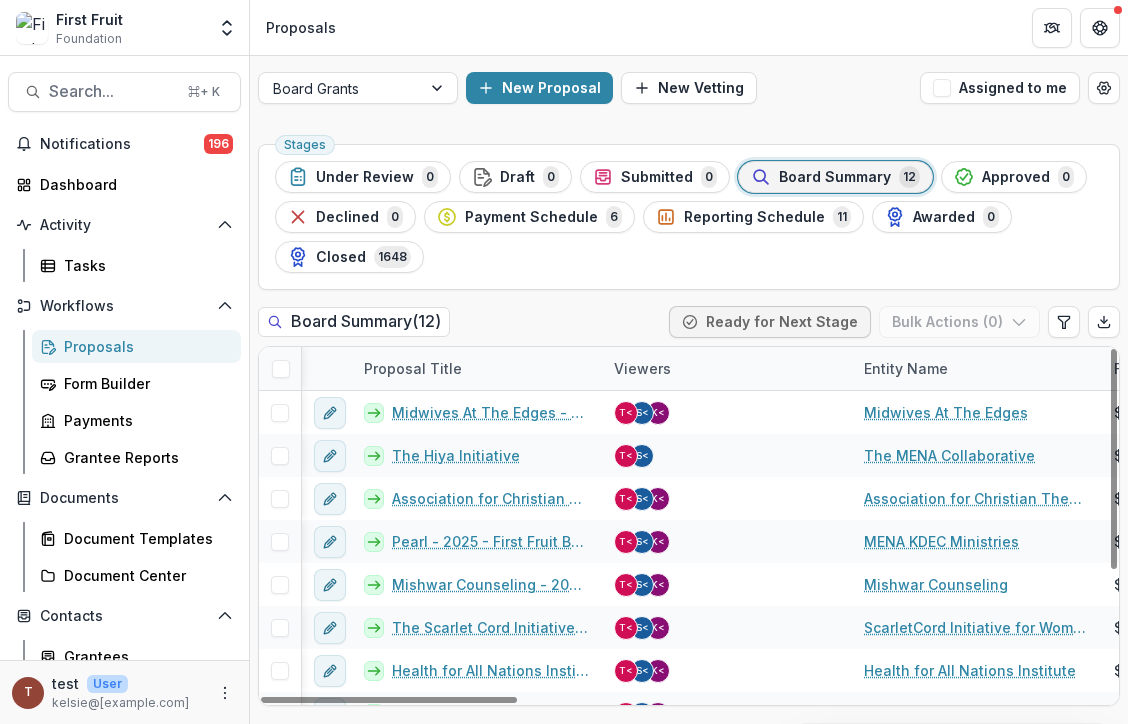 scroll, scrollTop: 0, scrollLeft: 0, axis: both 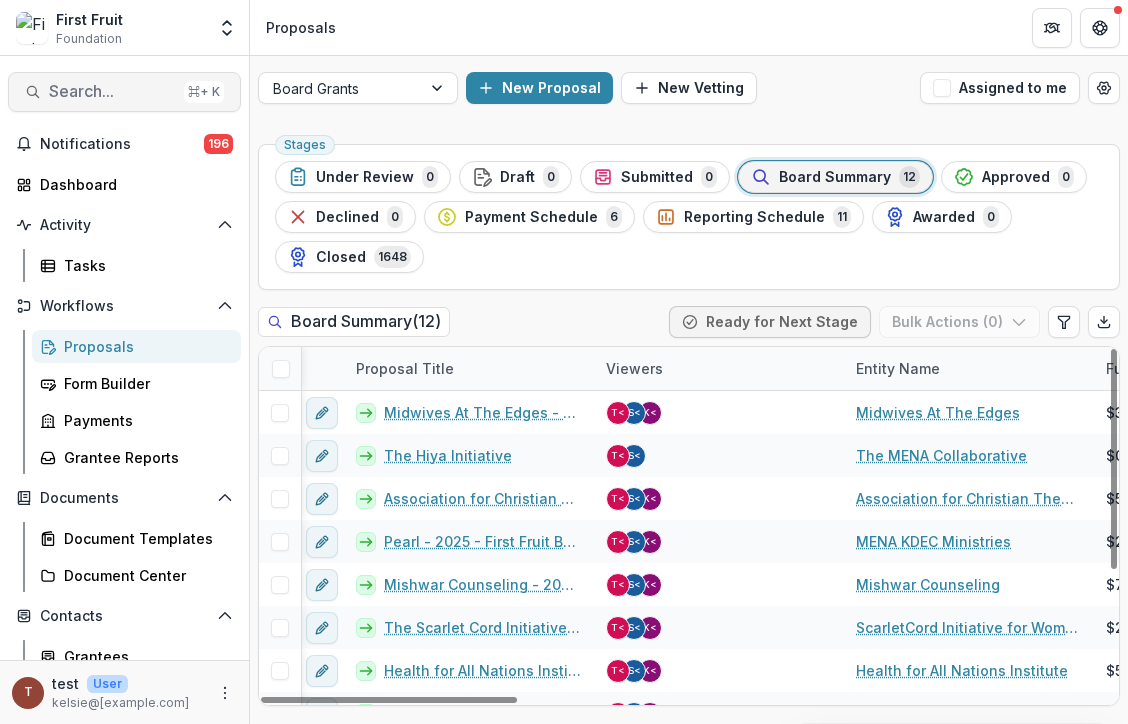 click on "Search..." at bounding box center (112, 91) 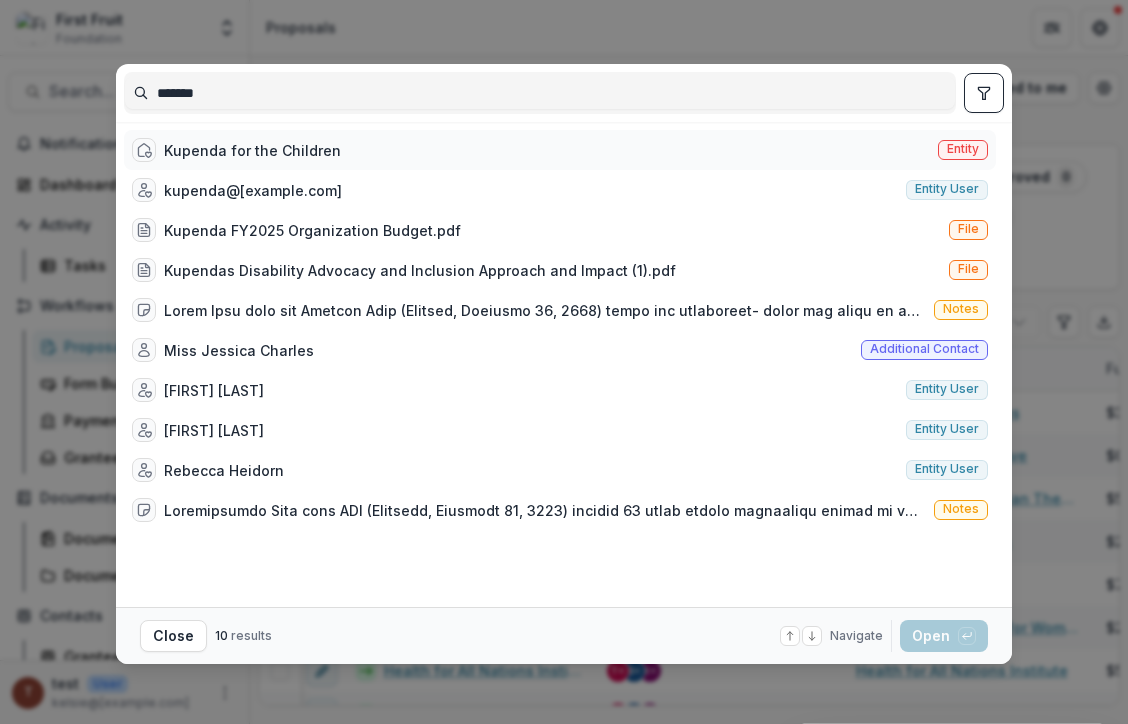 type on "*******" 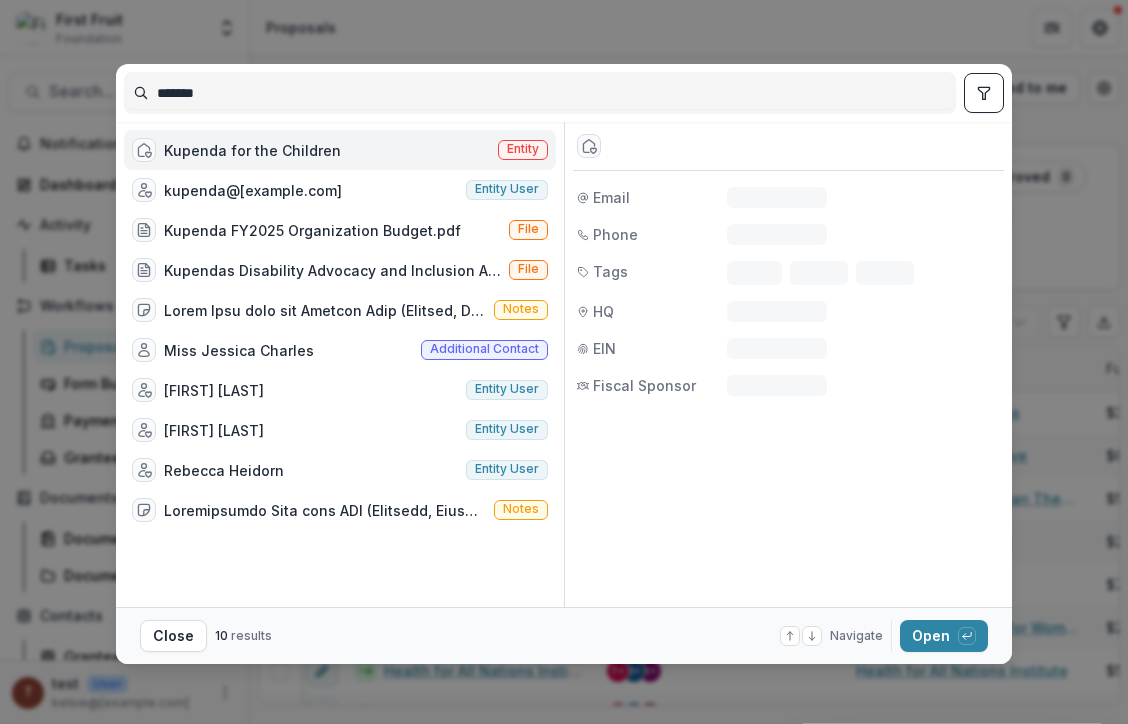 click on "Kupenda for the Children" at bounding box center [252, 150] 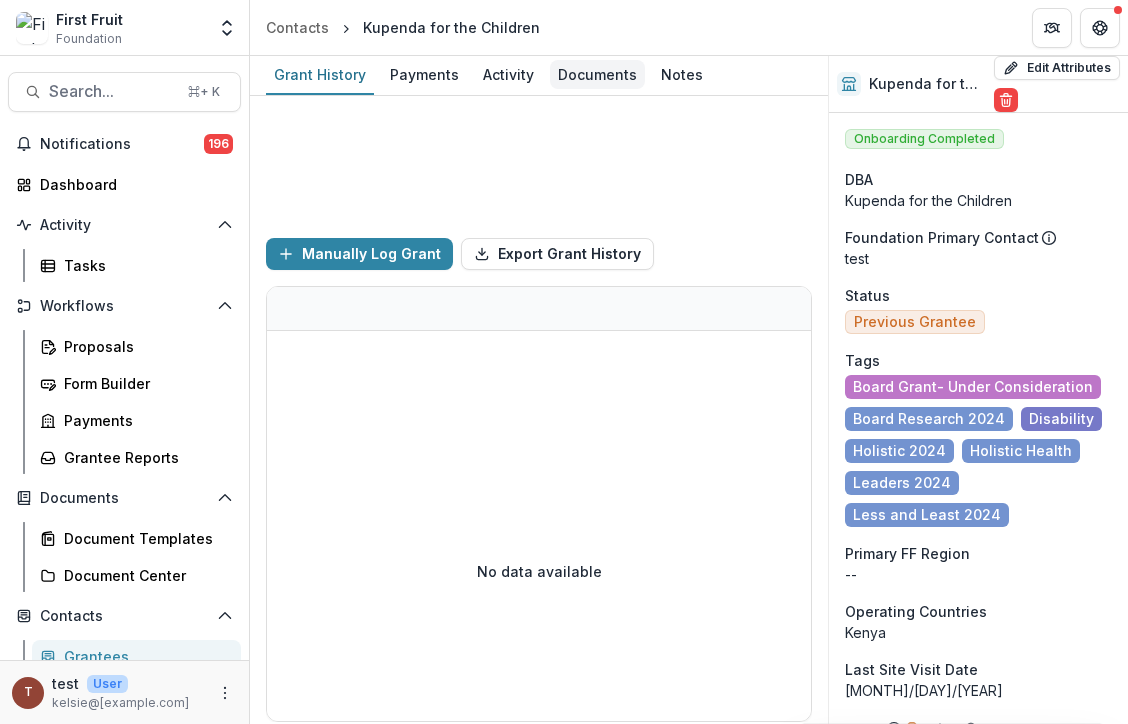 click on "Documents" at bounding box center (597, 74) 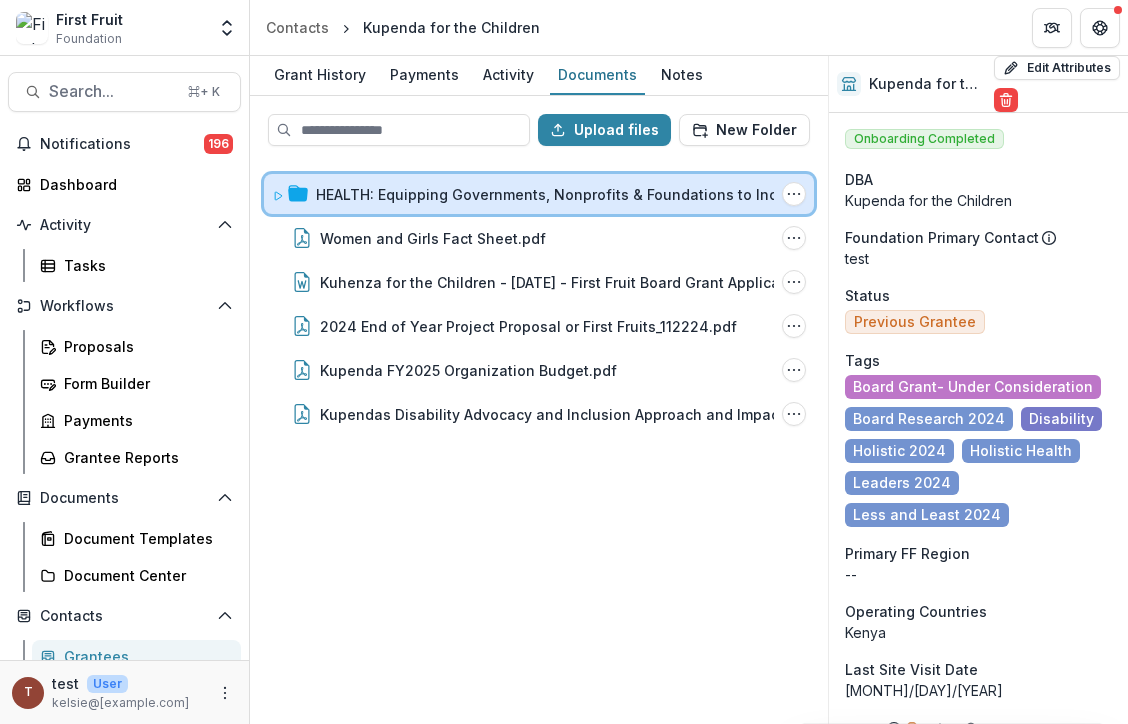 click 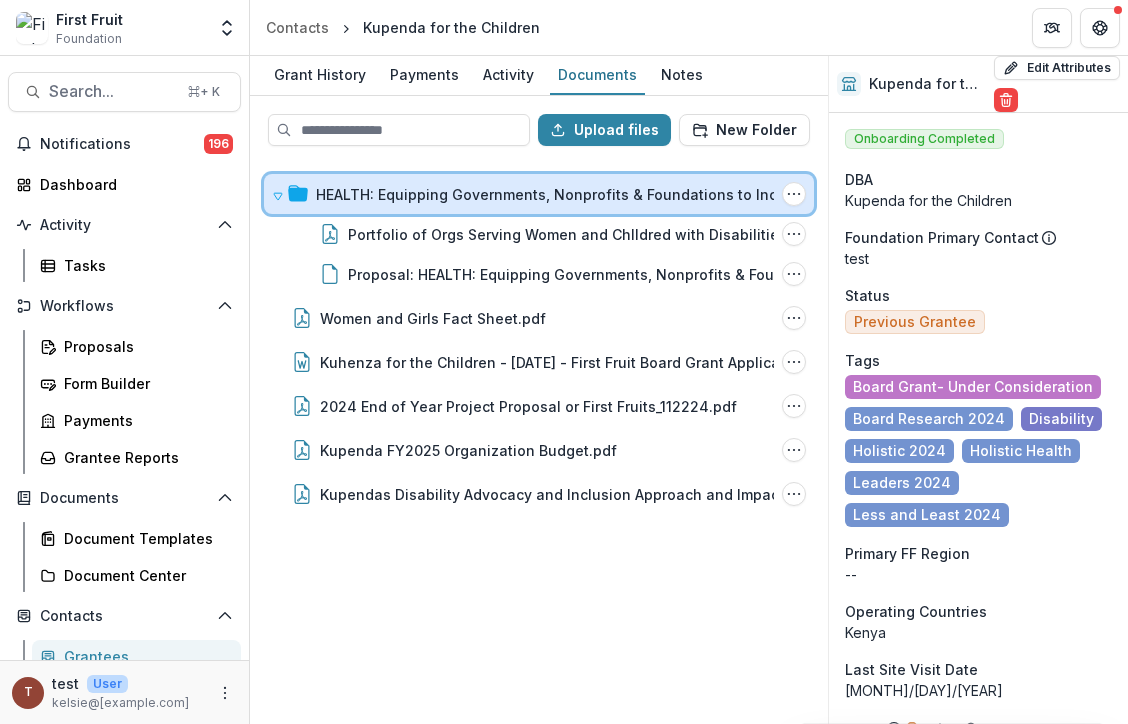 click 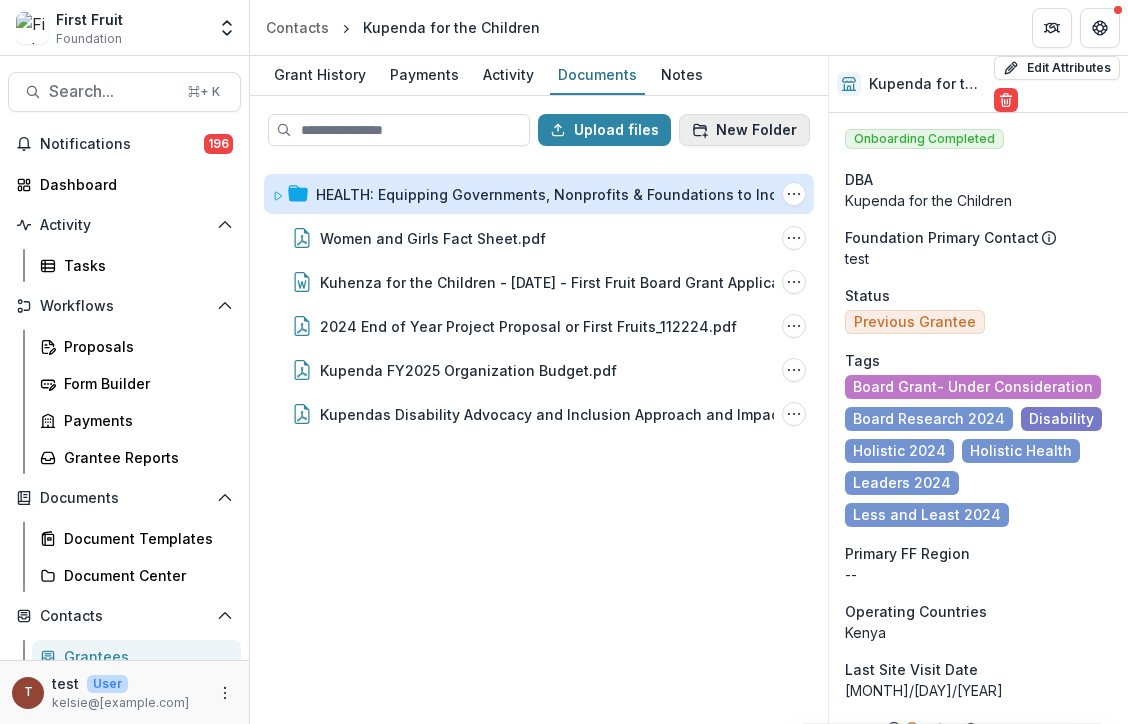 click 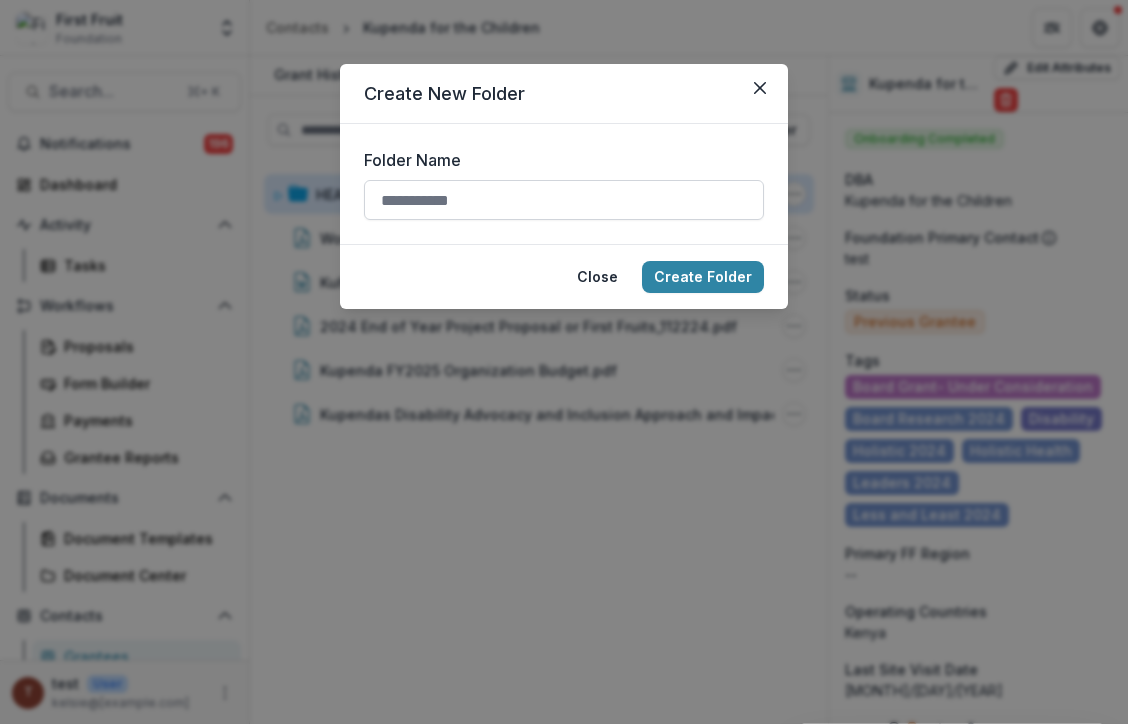 click on "Folder Name" at bounding box center [564, 200] 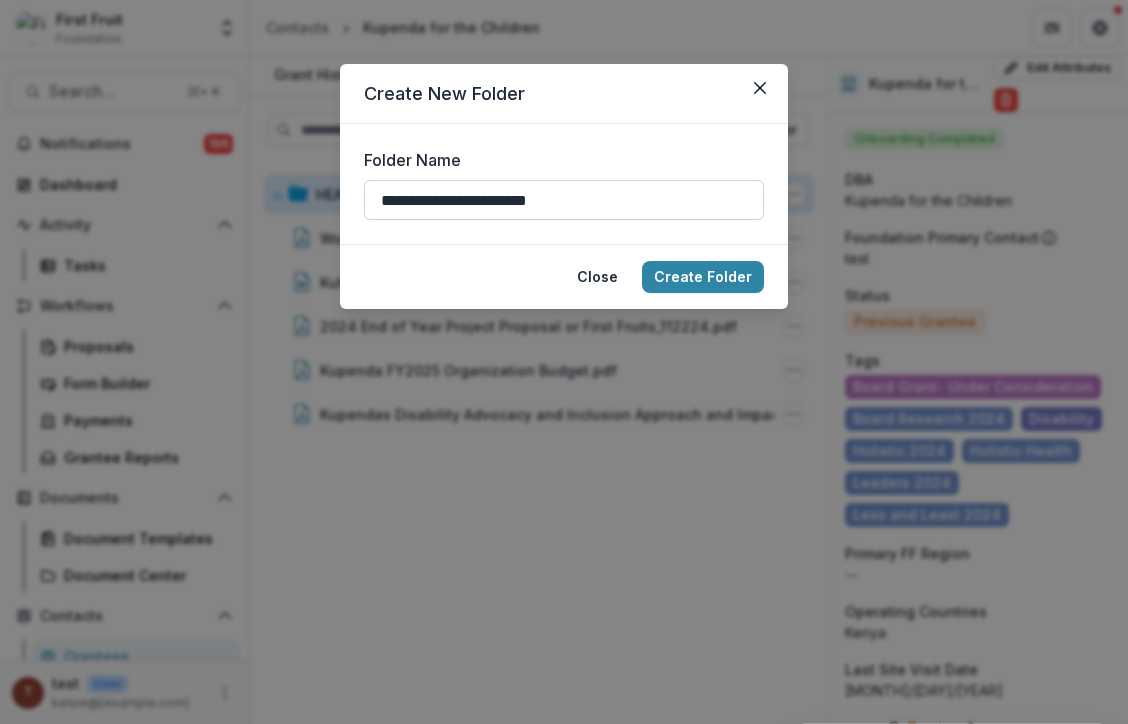 click on "**********" at bounding box center (564, 200) 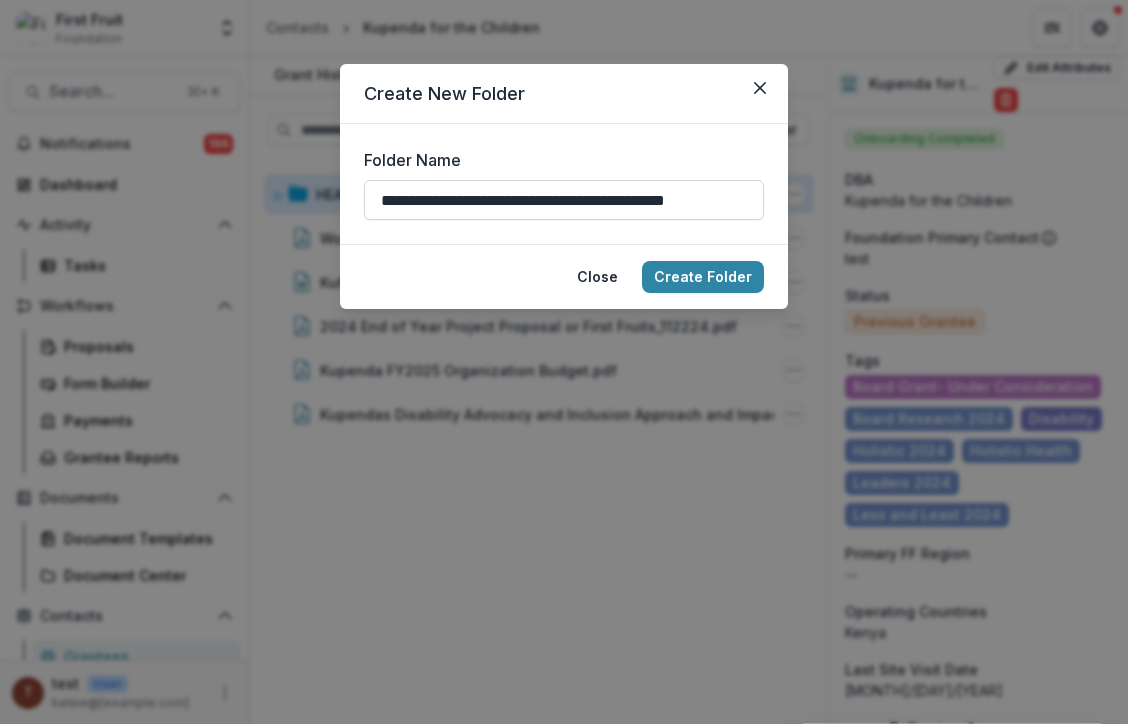 scroll, scrollTop: 0, scrollLeft: 29, axis: horizontal 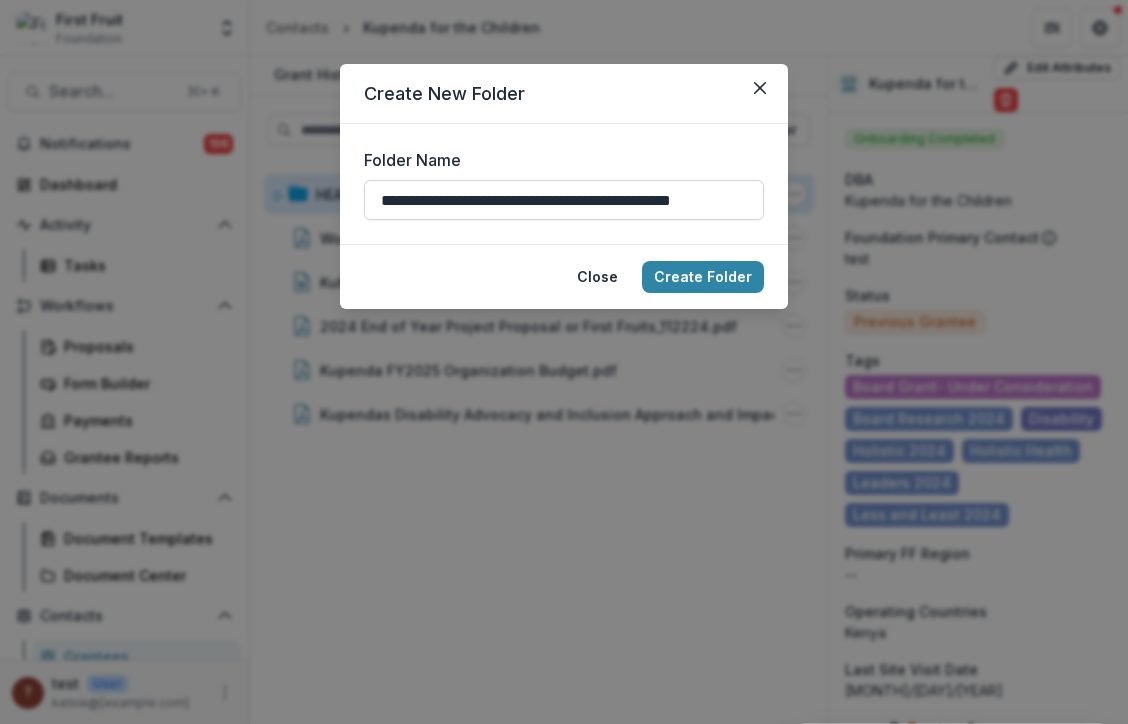 type on "**********" 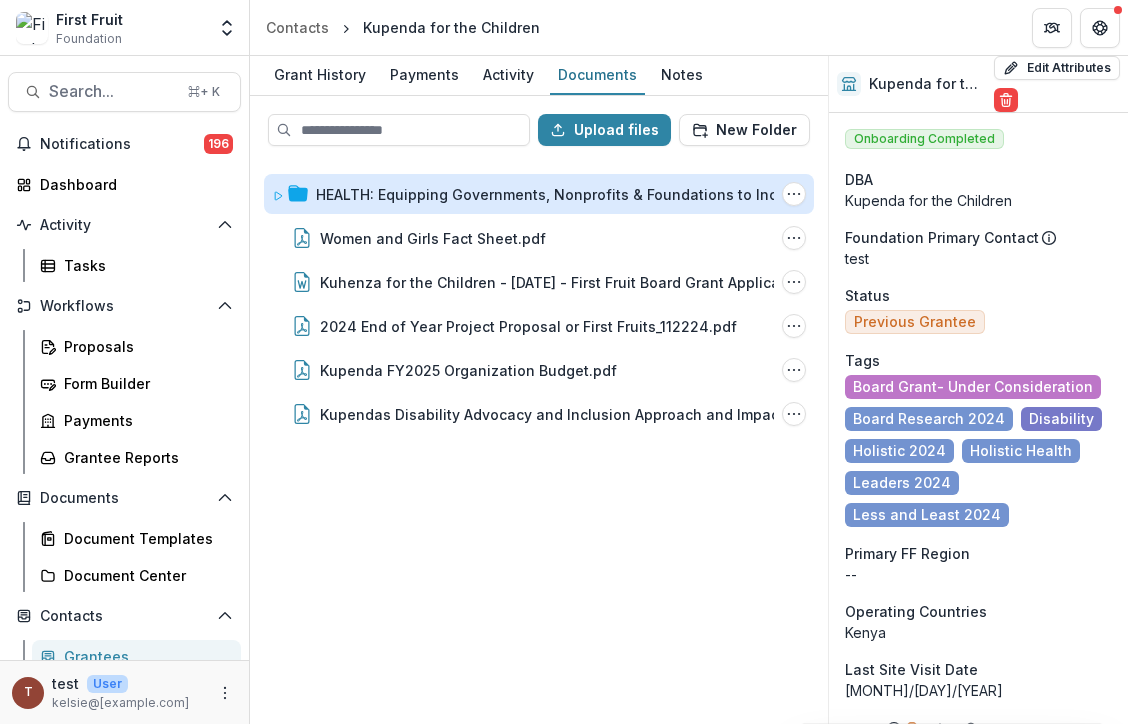 type 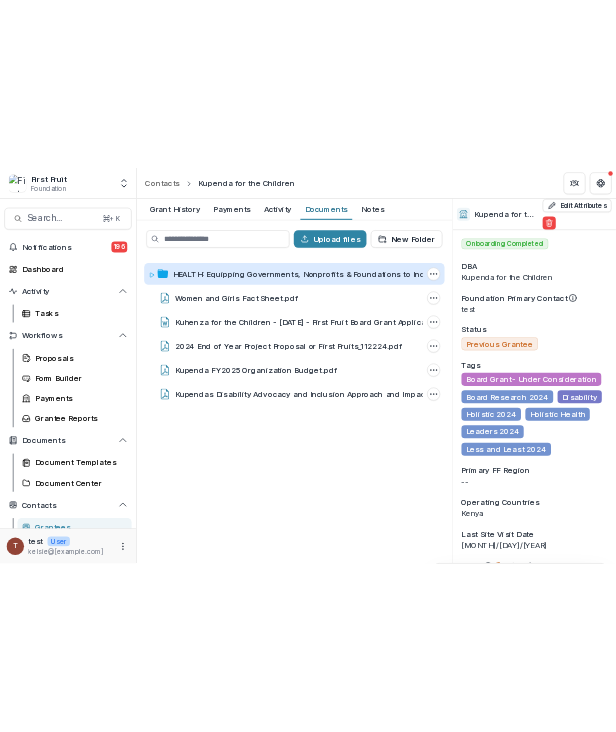 scroll, scrollTop: 0, scrollLeft: 0, axis: both 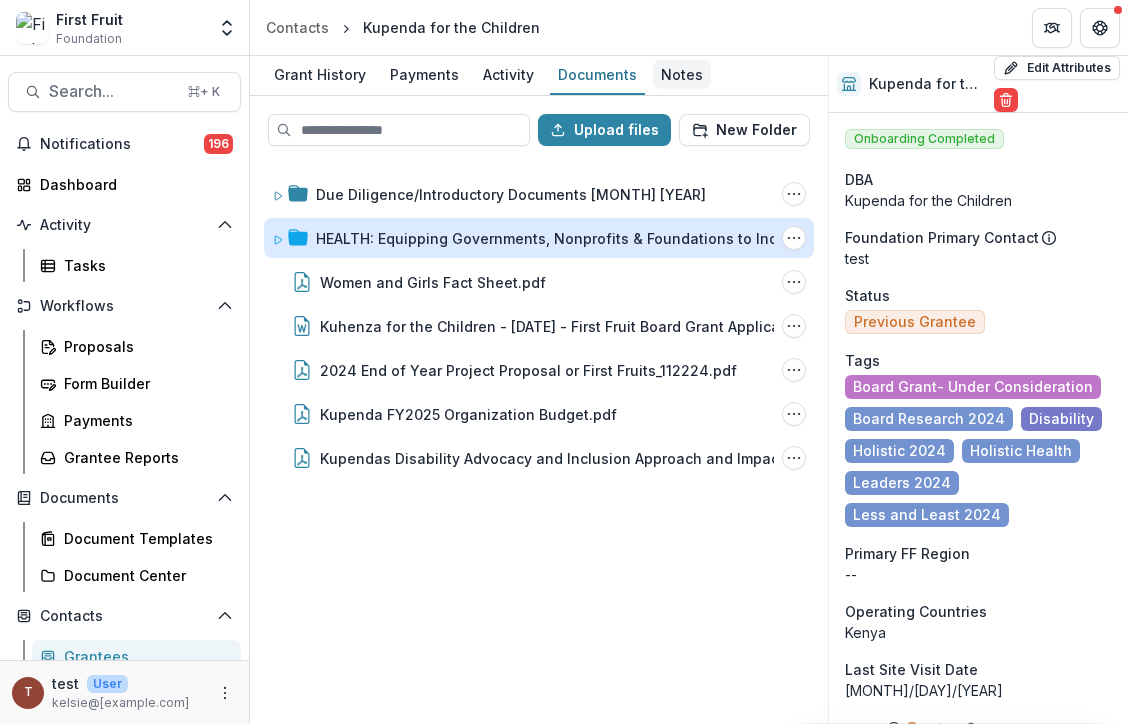 click on "Notes" at bounding box center (682, 74) 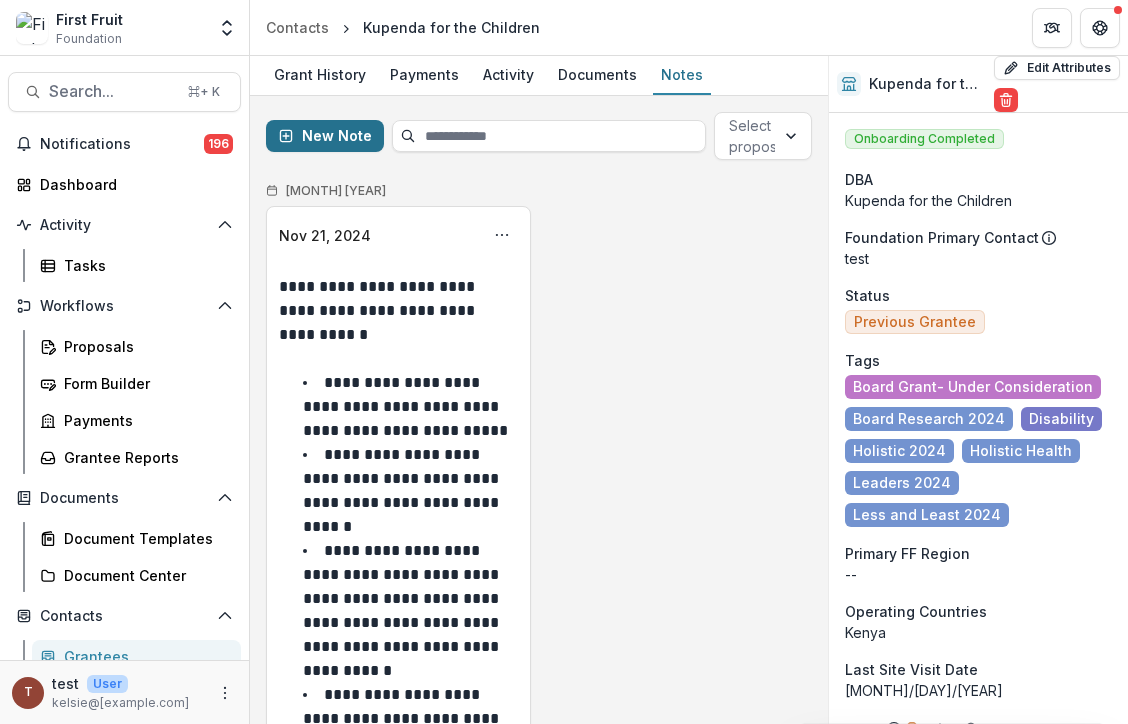 click on "New Note" at bounding box center [325, 136] 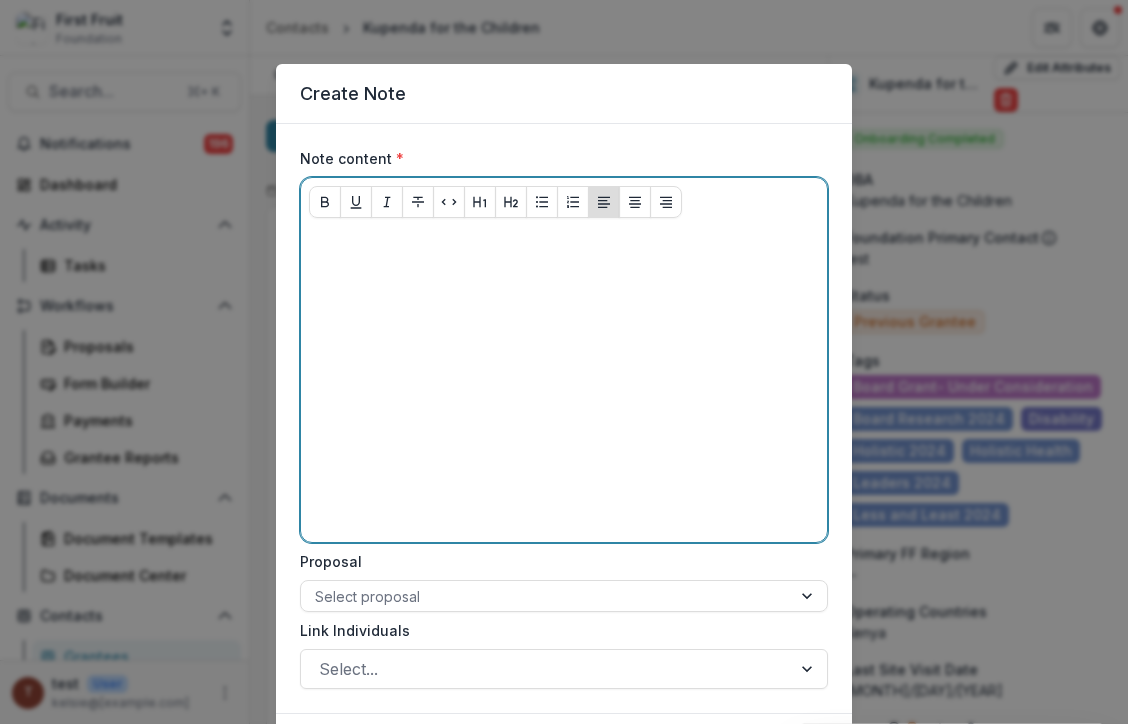 click at bounding box center (564, 384) 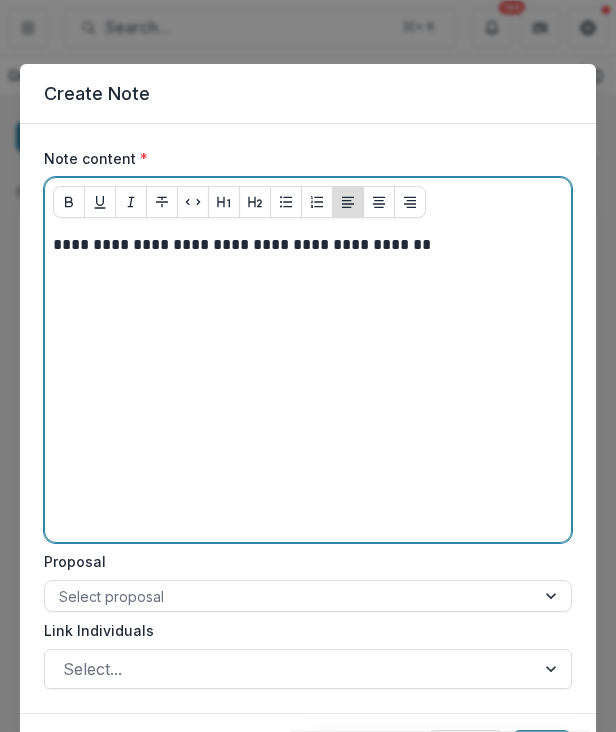 click on "**********" at bounding box center [308, 384] 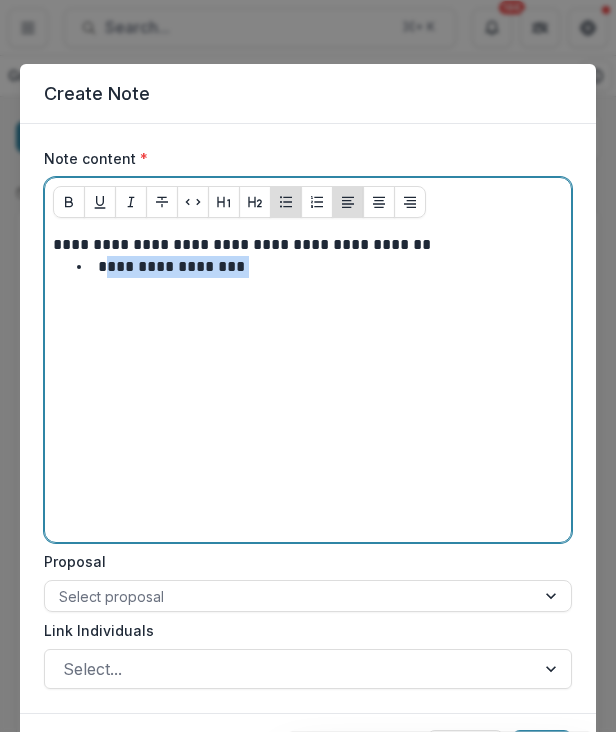 drag, startPoint x: 281, startPoint y: 271, endPoint x: 102, endPoint y: 266, distance: 179.06982 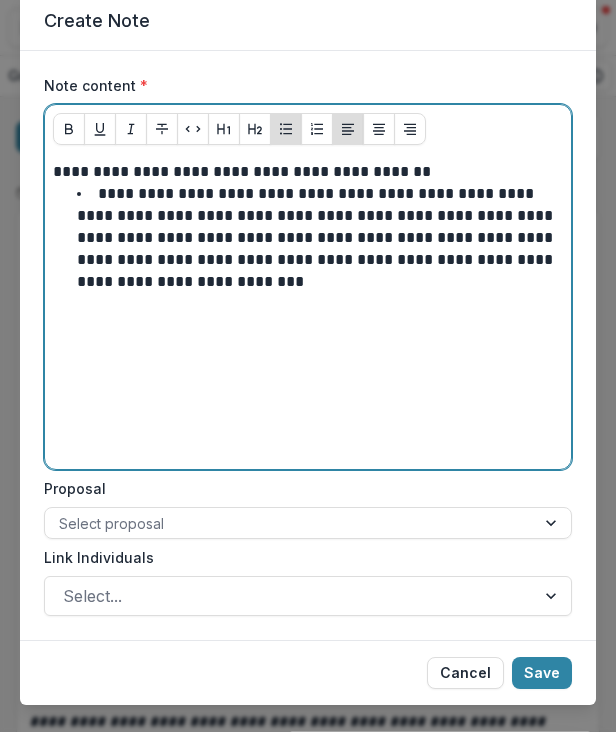 scroll, scrollTop: 99, scrollLeft: 0, axis: vertical 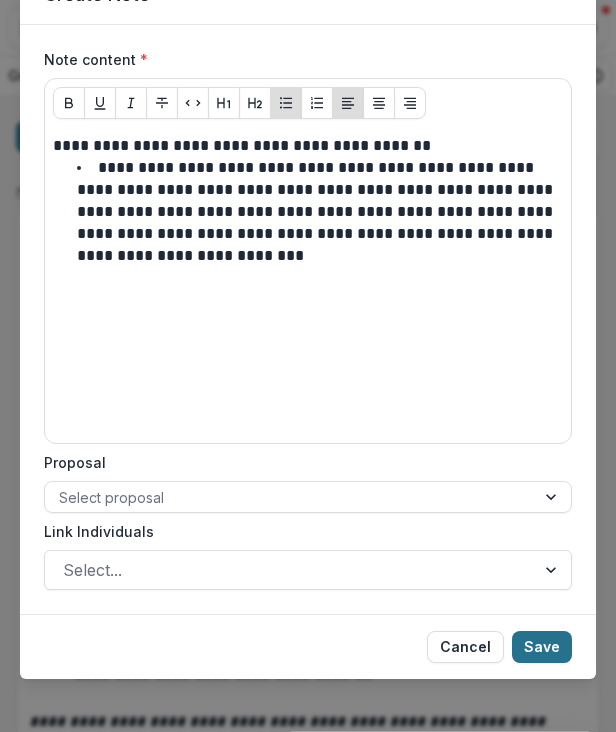 click on "Save" at bounding box center [542, 647] 